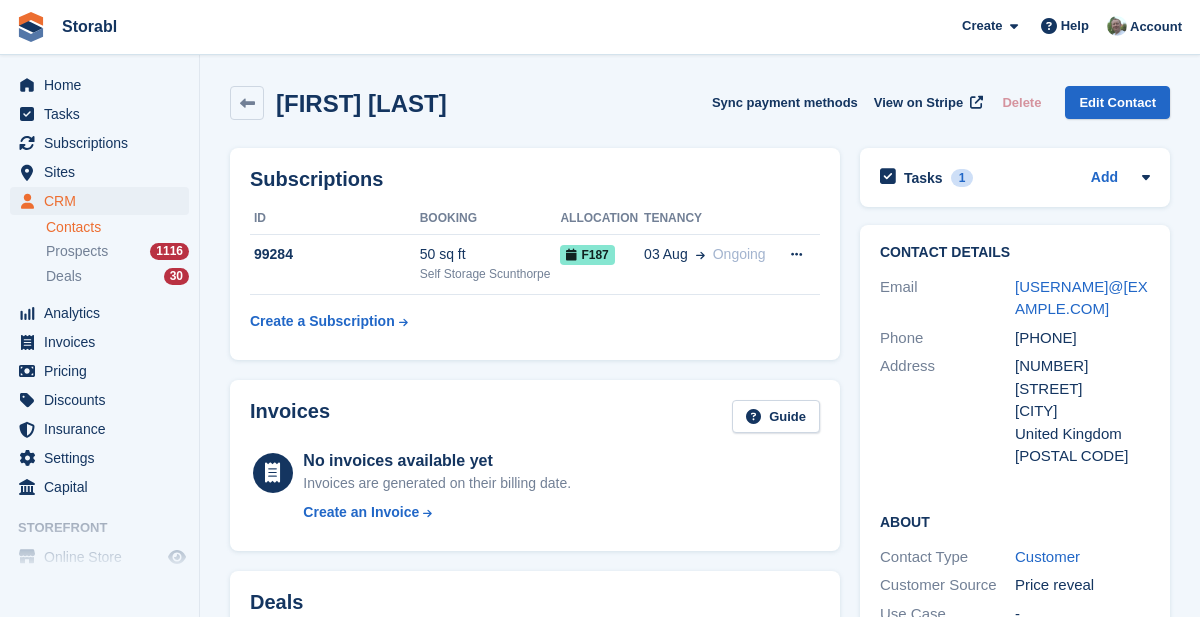 scroll, scrollTop: 0, scrollLeft: 0, axis: both 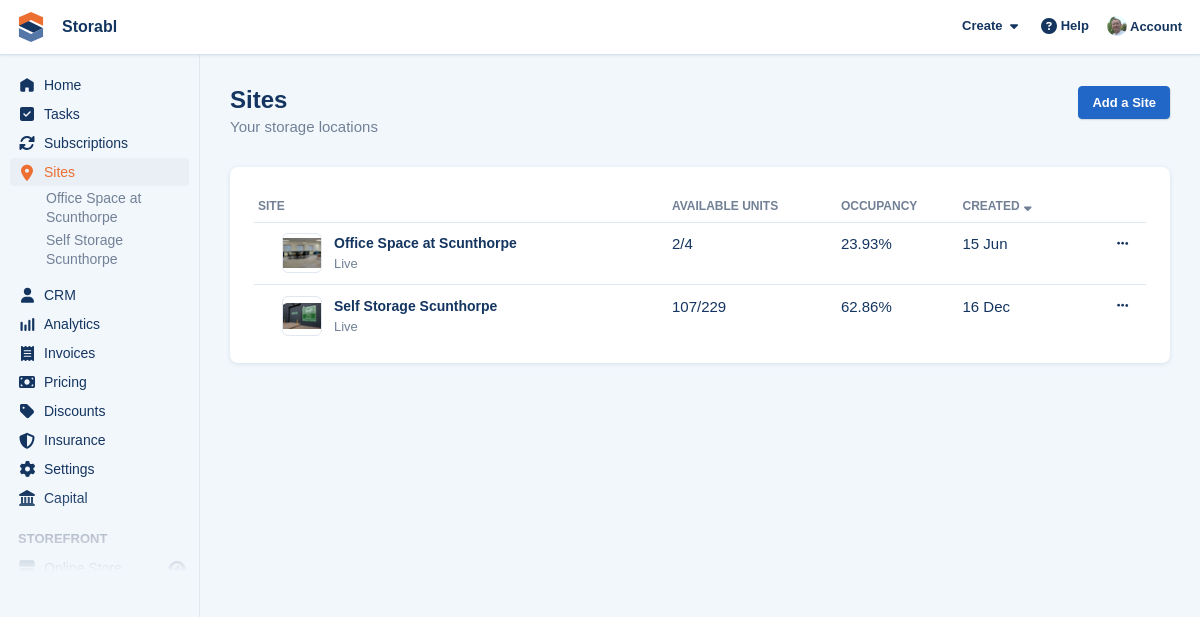 click on "Self Storage Scunthorpe" at bounding box center [117, 250] 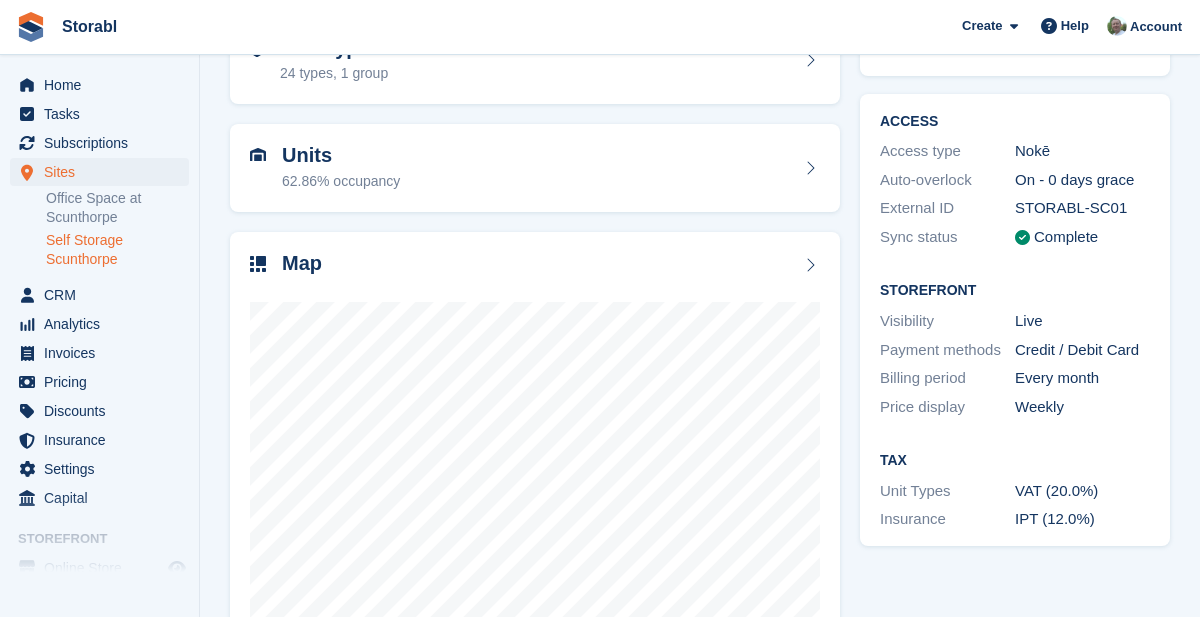 scroll, scrollTop: 140, scrollLeft: 0, axis: vertical 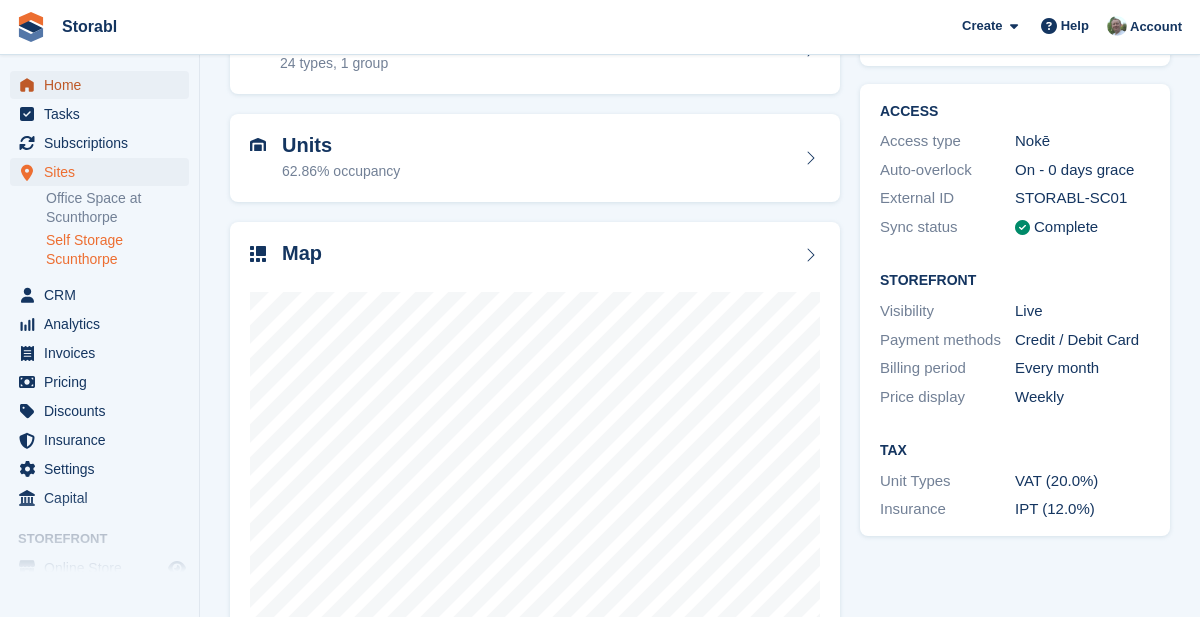 click on "Home" at bounding box center [104, 85] 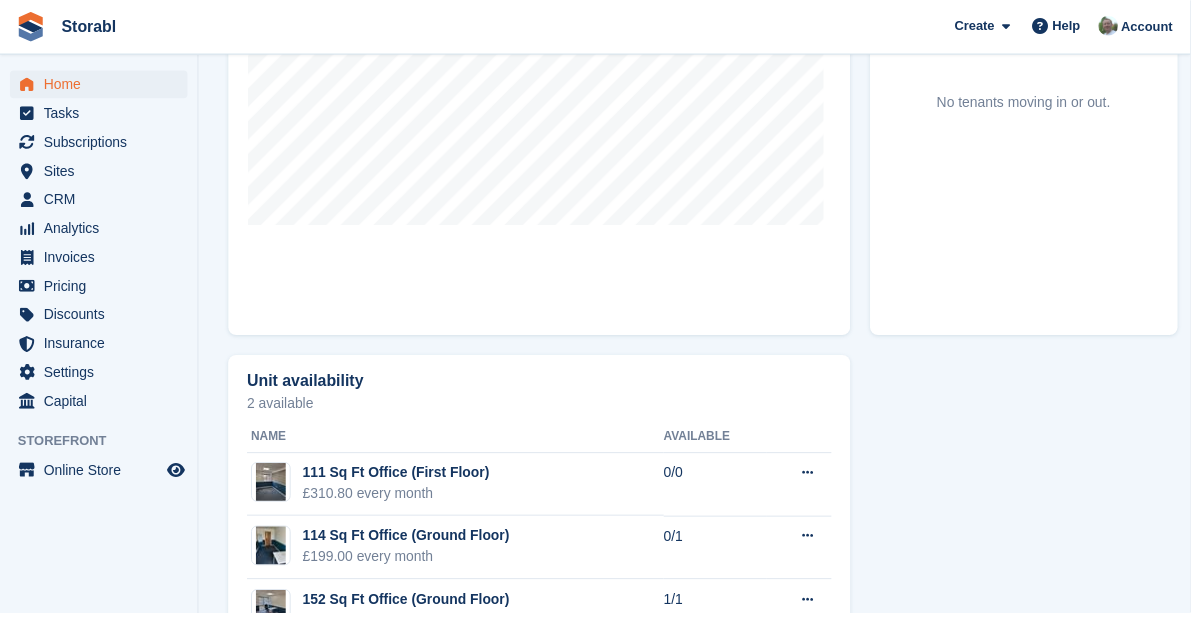 scroll, scrollTop: 908, scrollLeft: 0, axis: vertical 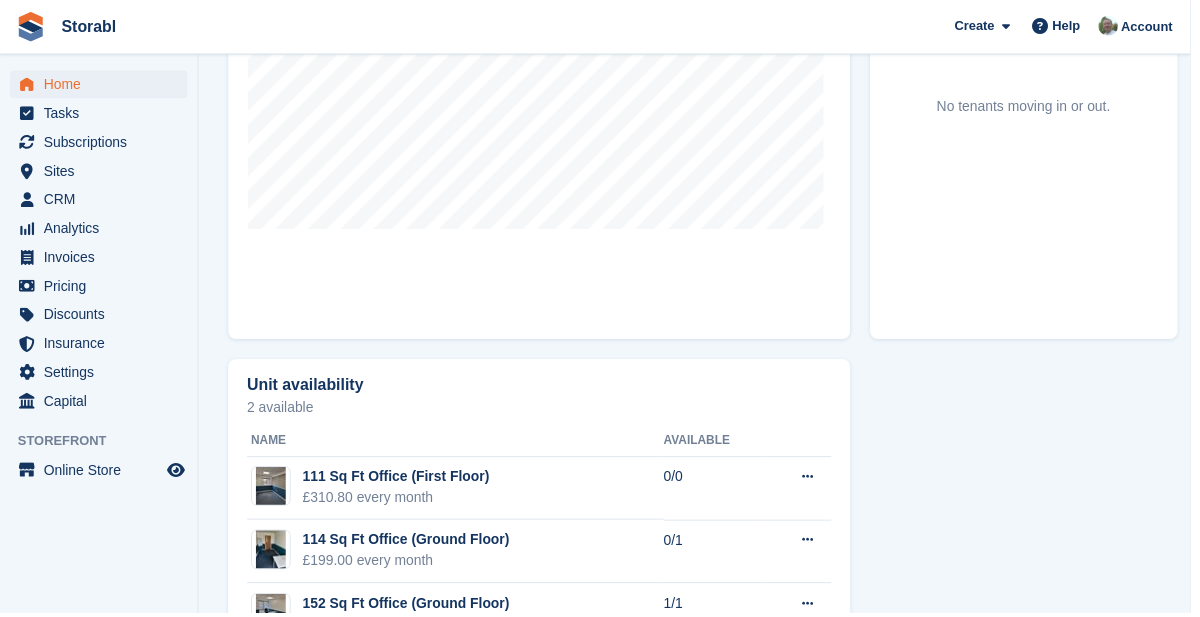 click on "Help" at bounding box center [1075, 26] 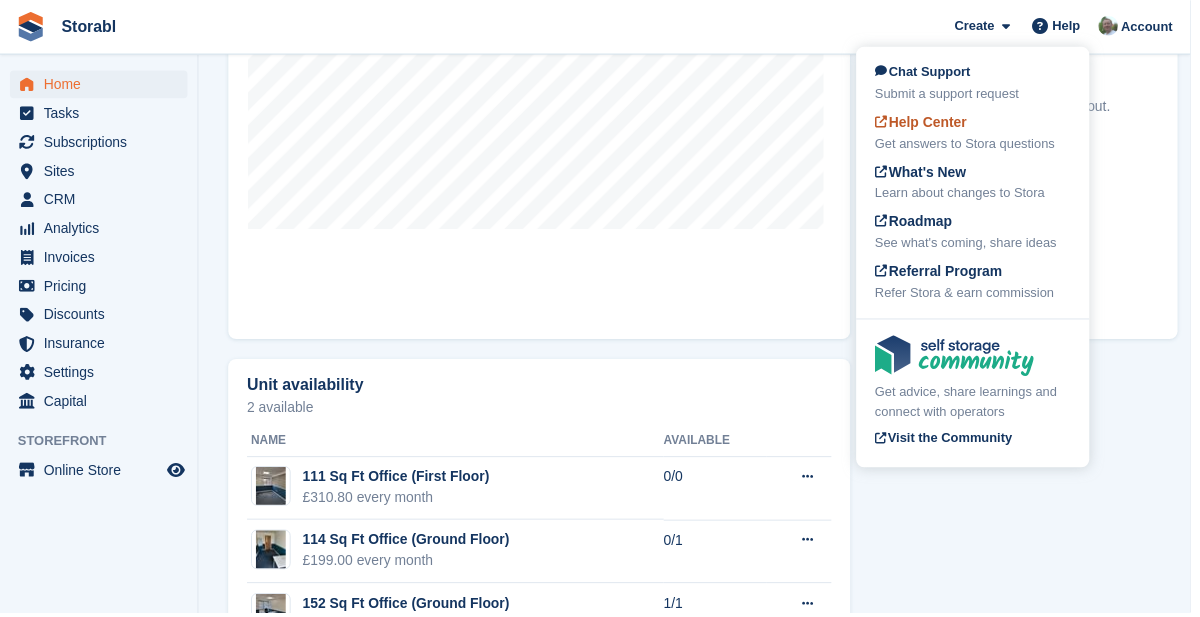 click on "Get answers to Stora questions" at bounding box center (980, 145) 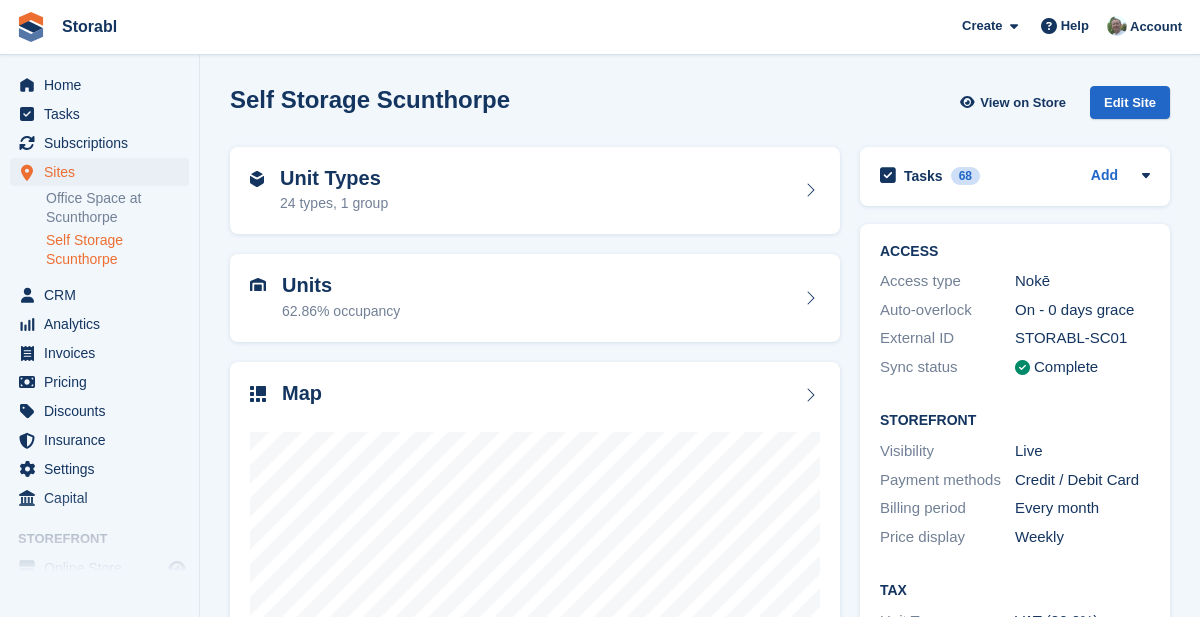 scroll, scrollTop: 0, scrollLeft: 0, axis: both 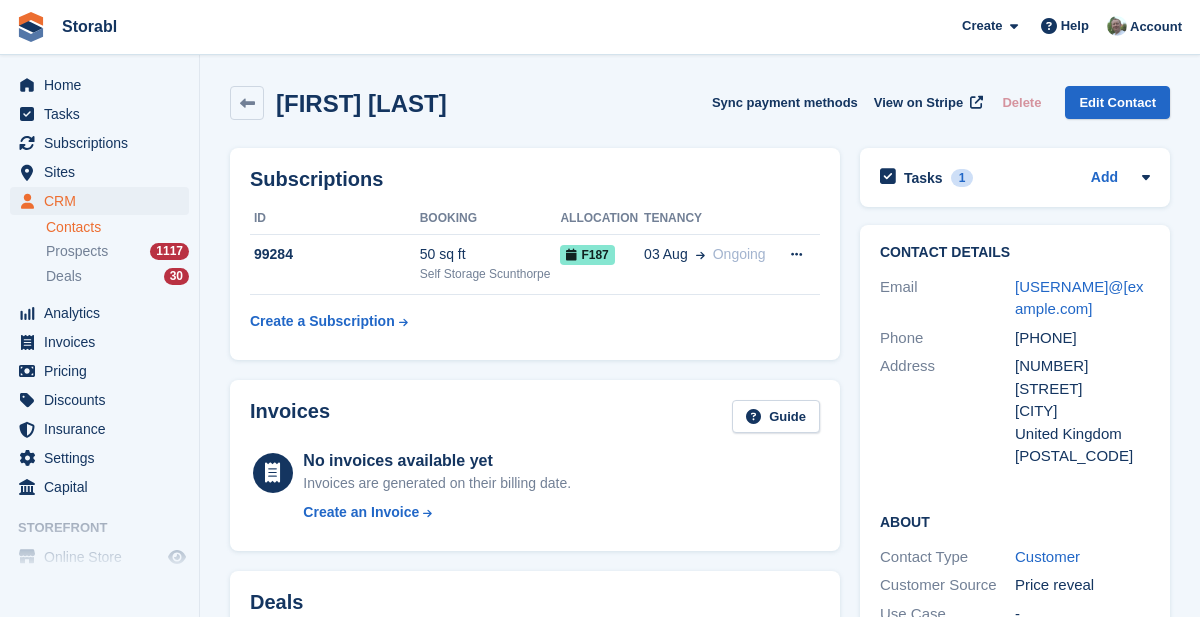click on "99284" at bounding box center (335, 264) 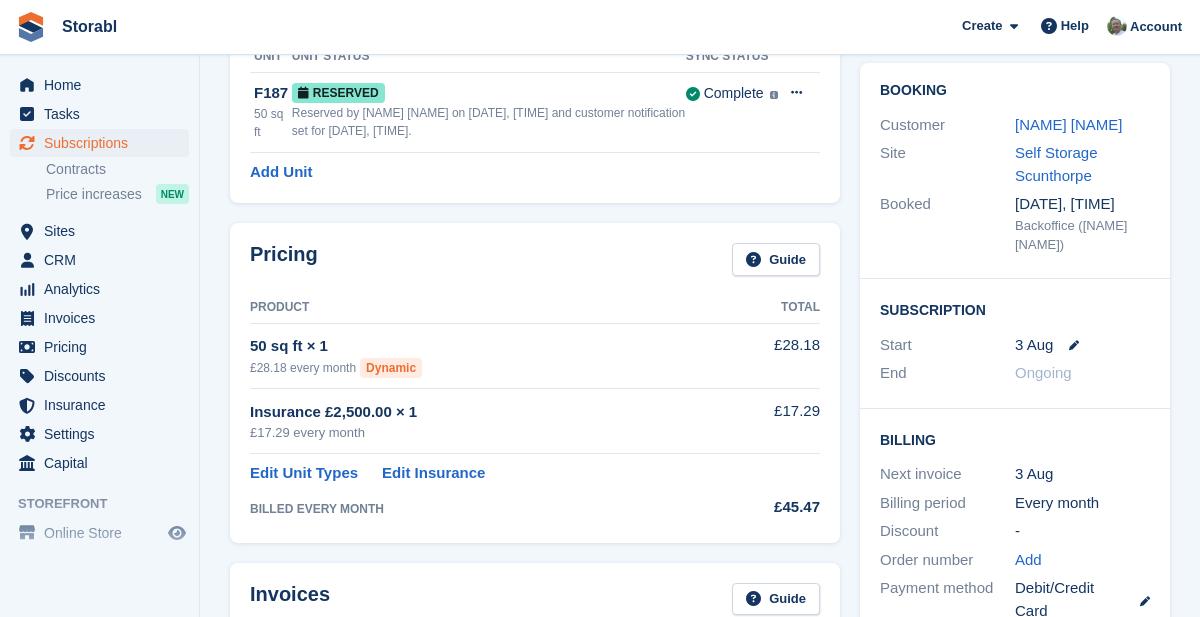 scroll, scrollTop: 0, scrollLeft: 0, axis: both 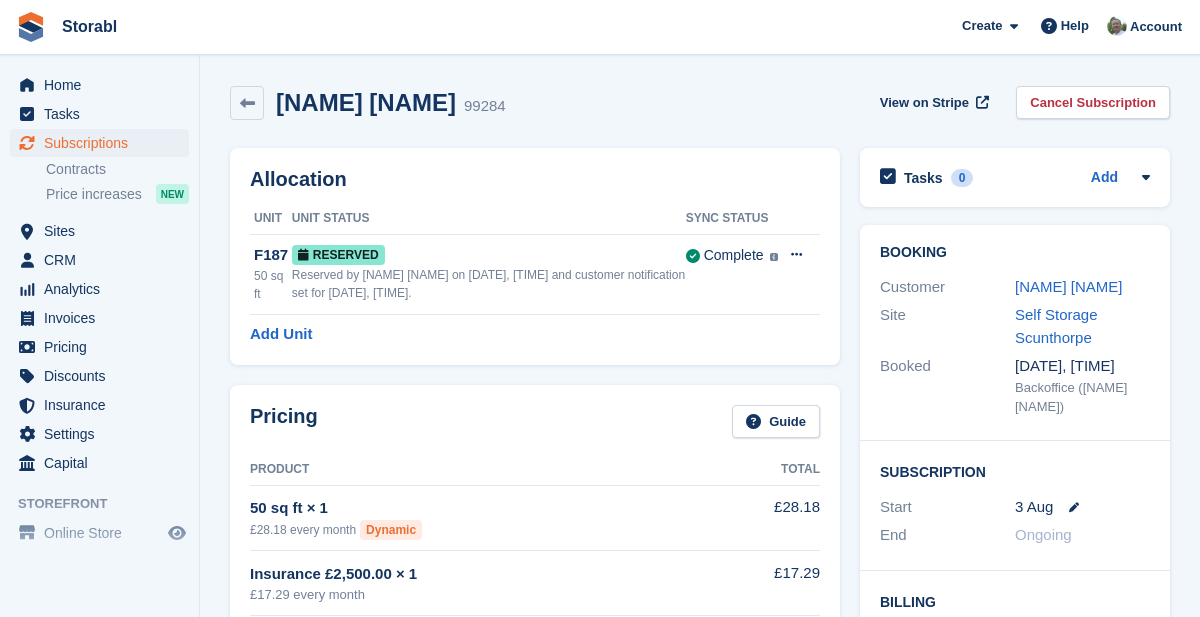 click at bounding box center [796, 255] 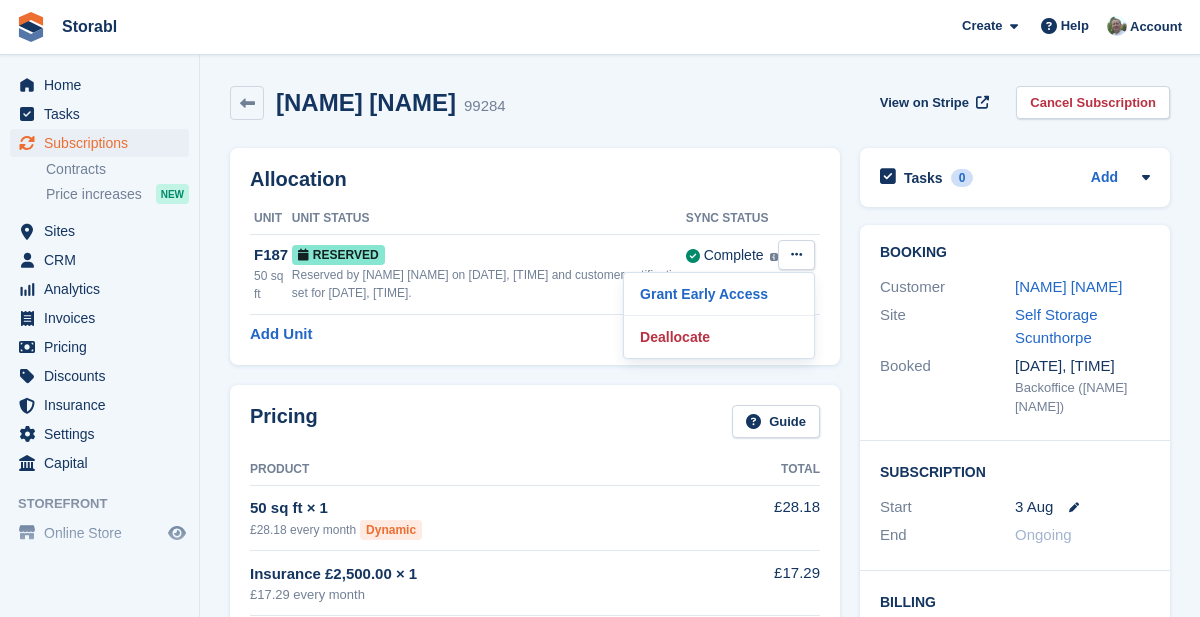 click on "Grant Early Access" at bounding box center [719, 294] 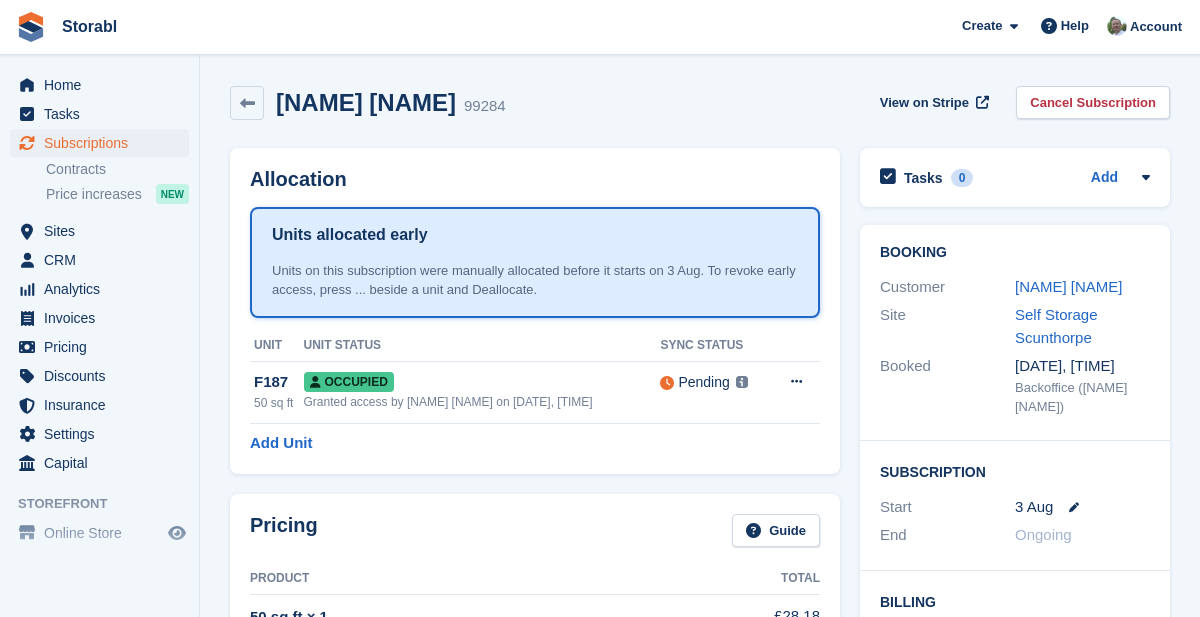 click on "Units on this subscription were manually allocated before it starts on  3 Aug. To revoke early access, press ... beside a unit and Deallocate." at bounding box center [535, 280] 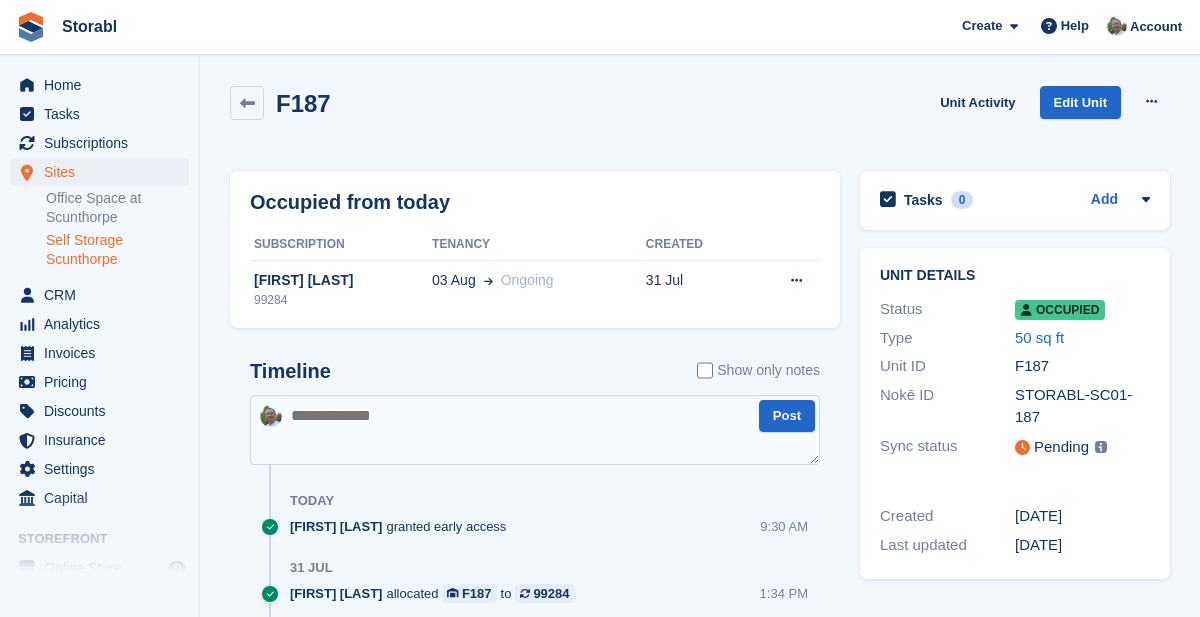 scroll, scrollTop: 0, scrollLeft: 0, axis: both 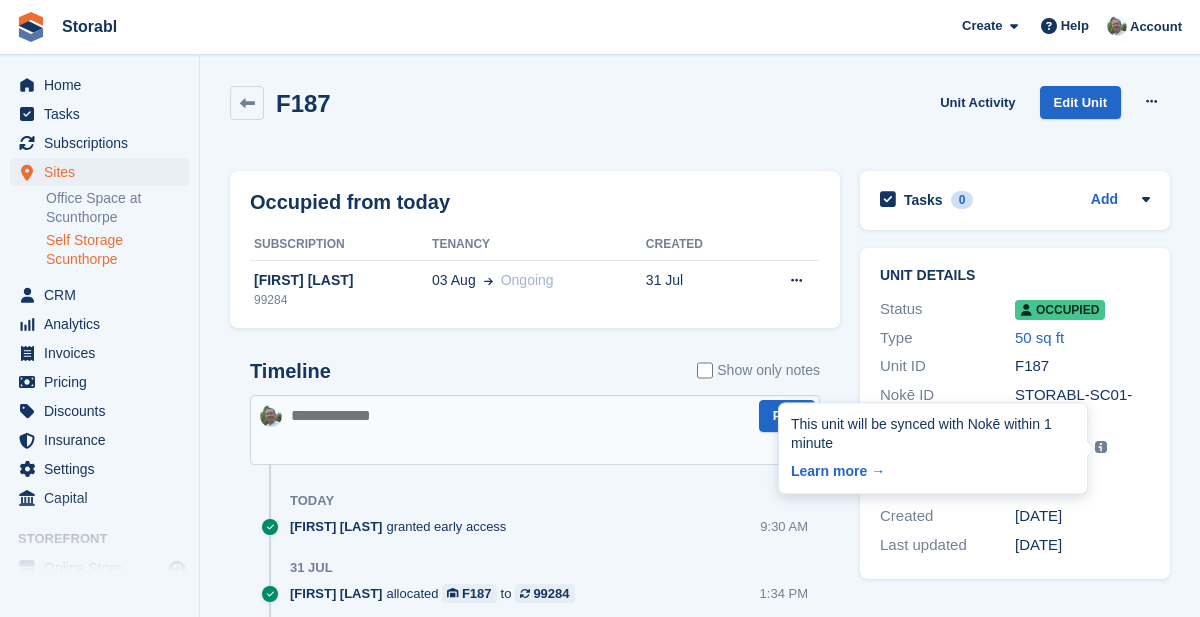 click on "Learn more →" at bounding box center (933, 468) 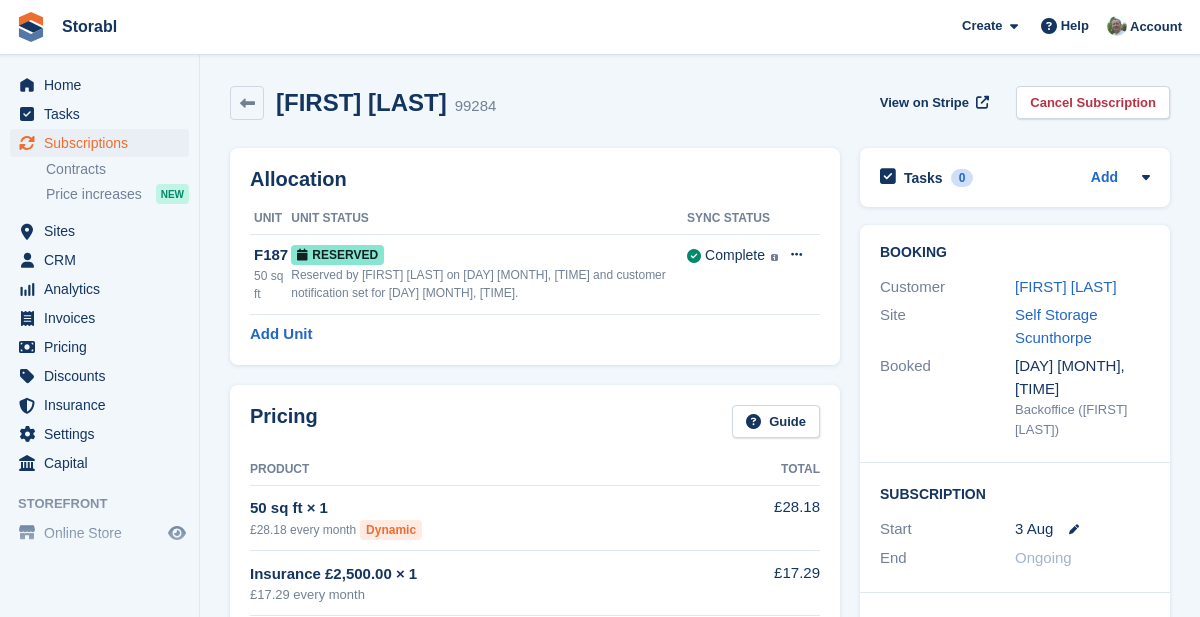 scroll, scrollTop: 0, scrollLeft: 0, axis: both 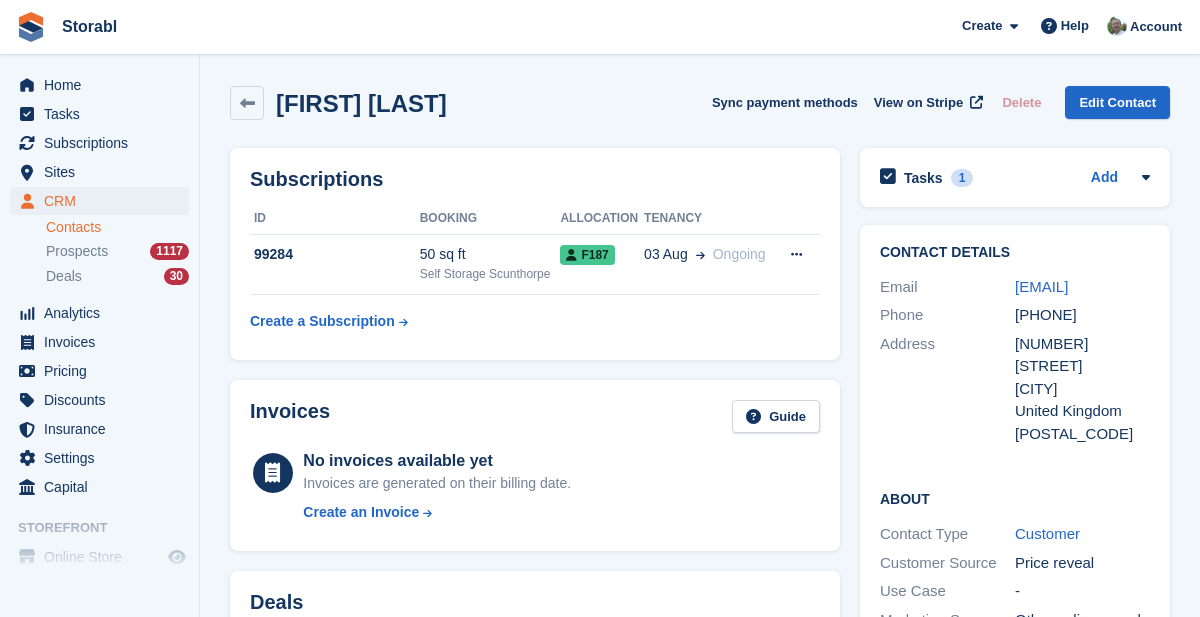 click on "Customer" at bounding box center (1047, 533) 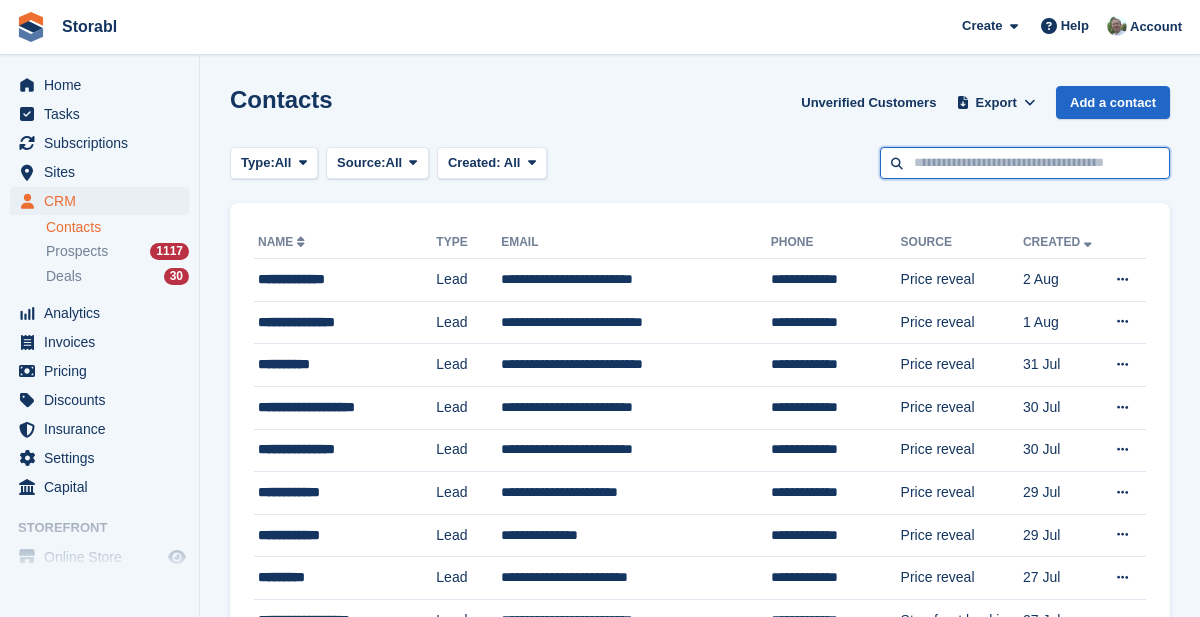 click at bounding box center (1025, 163) 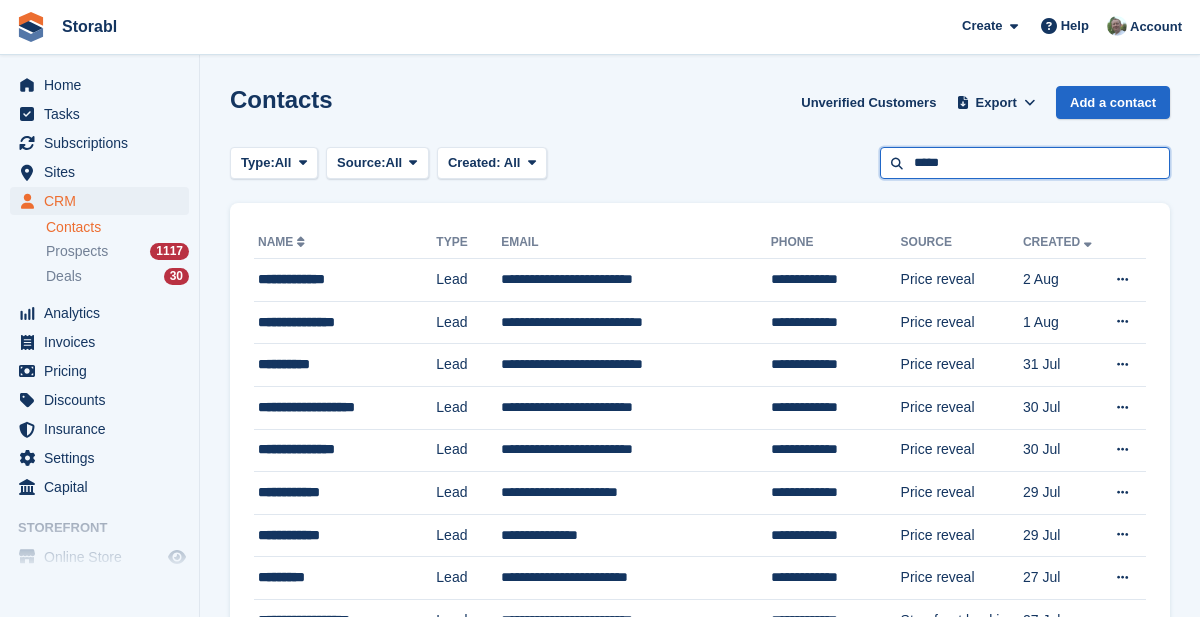 type on "*****" 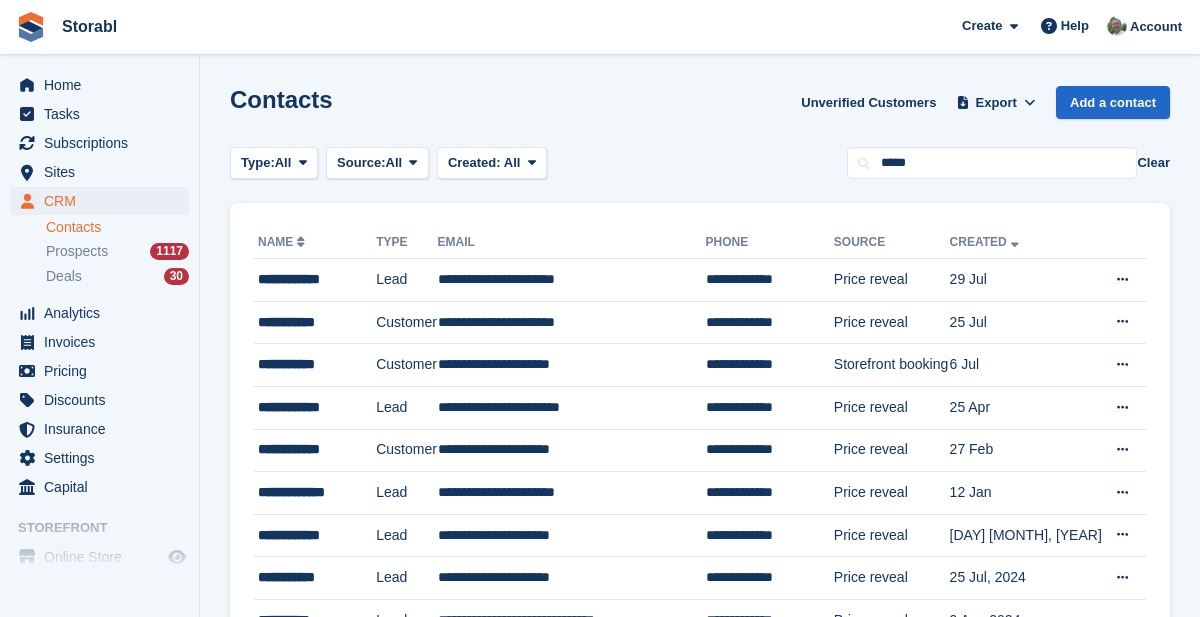 click on "Type:
All
All
Lead
Customer
Source:
All
All
Storefront
Backoffice
Pre-Opening interest
Incomplete booking
Unit type interest
Price reveal
Quote requested
Storefront booking
Storefront pop-up form
External enquiry form
Phone call
Walk-in
Imported
Other
Created:
All
All
Last 24 hours
Last 7 days
Last 2 weeks
Last 4 weeks
Last 3 months
Last 6 months
Last 9 months
Last 12 months" at bounding box center (700, 163) 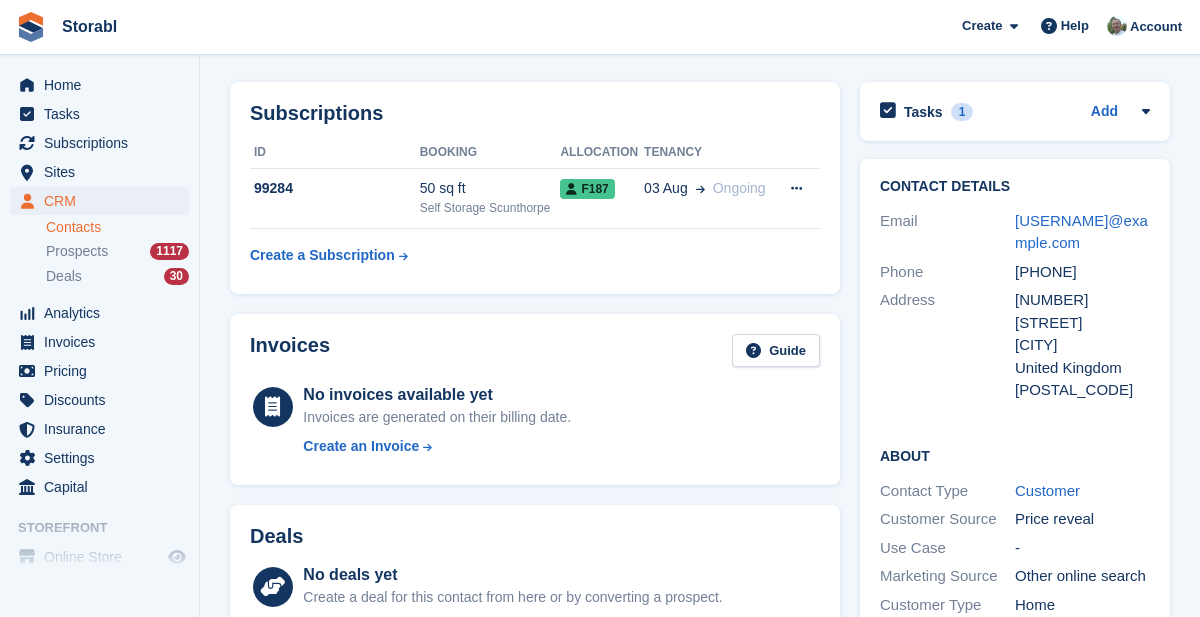scroll, scrollTop: 0, scrollLeft: 0, axis: both 